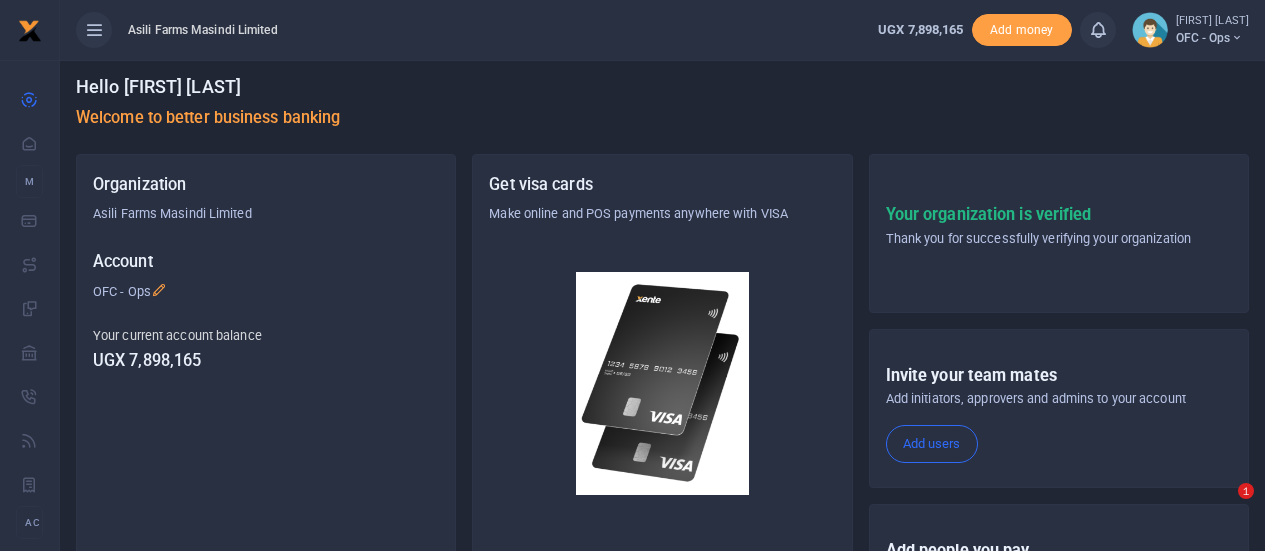 scroll, scrollTop: 0, scrollLeft: 0, axis: both 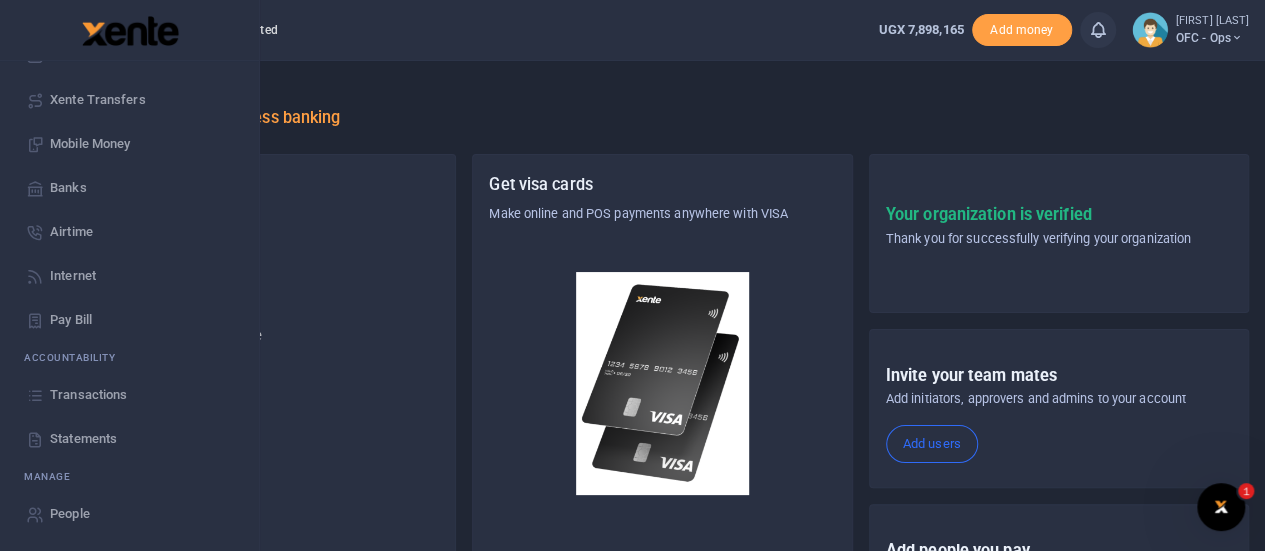 click on "Transactions" at bounding box center [88, 395] 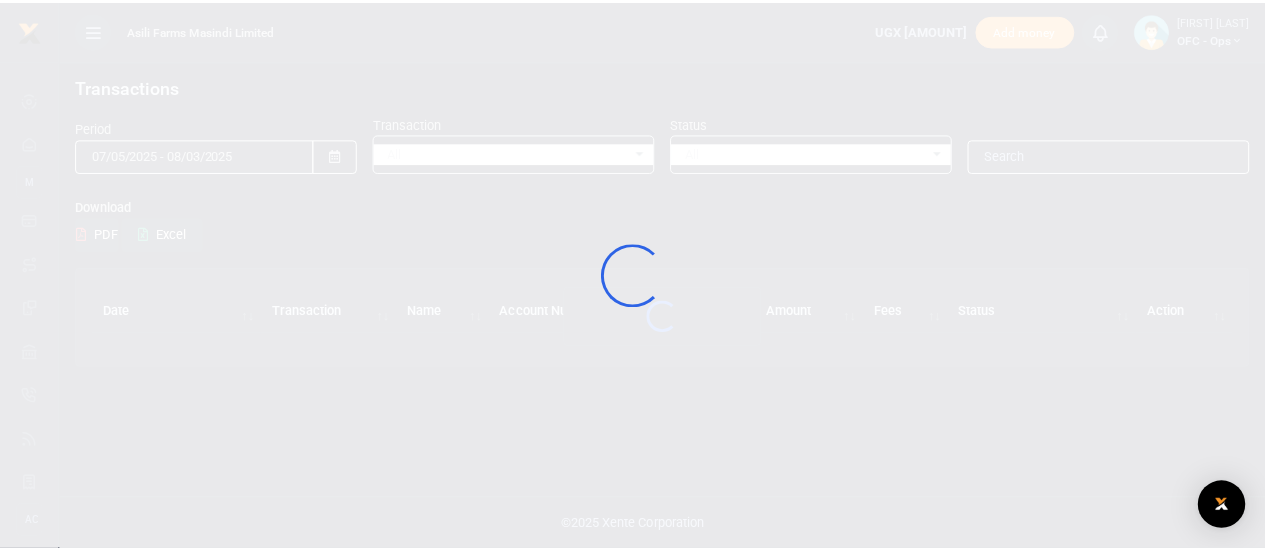 scroll, scrollTop: 0, scrollLeft: 0, axis: both 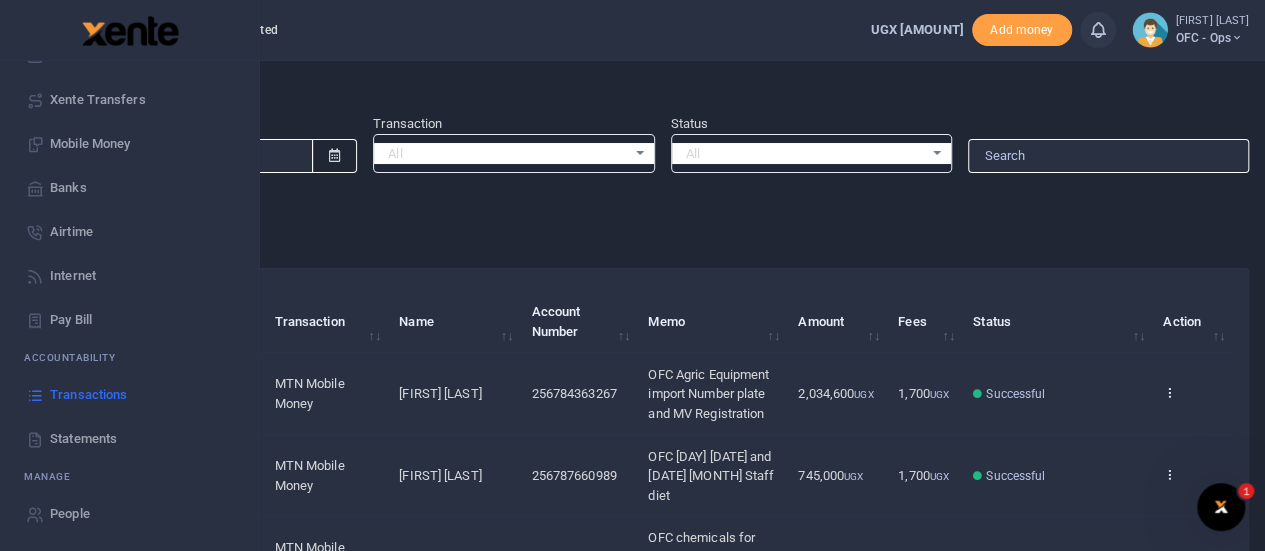 click on "Statements" at bounding box center [83, 439] 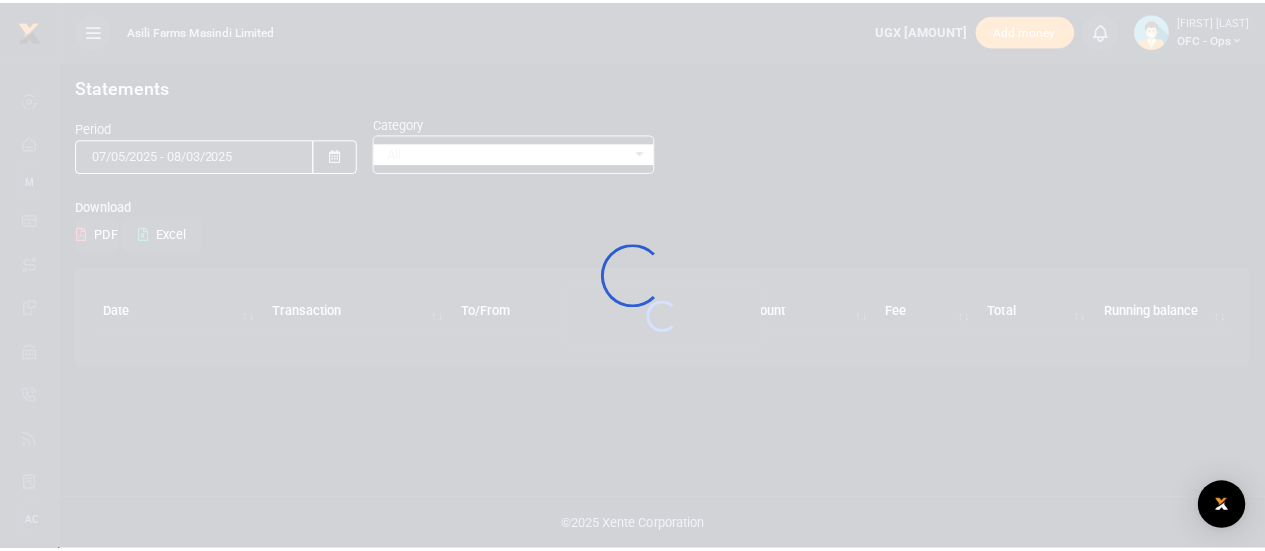 scroll, scrollTop: 0, scrollLeft: 0, axis: both 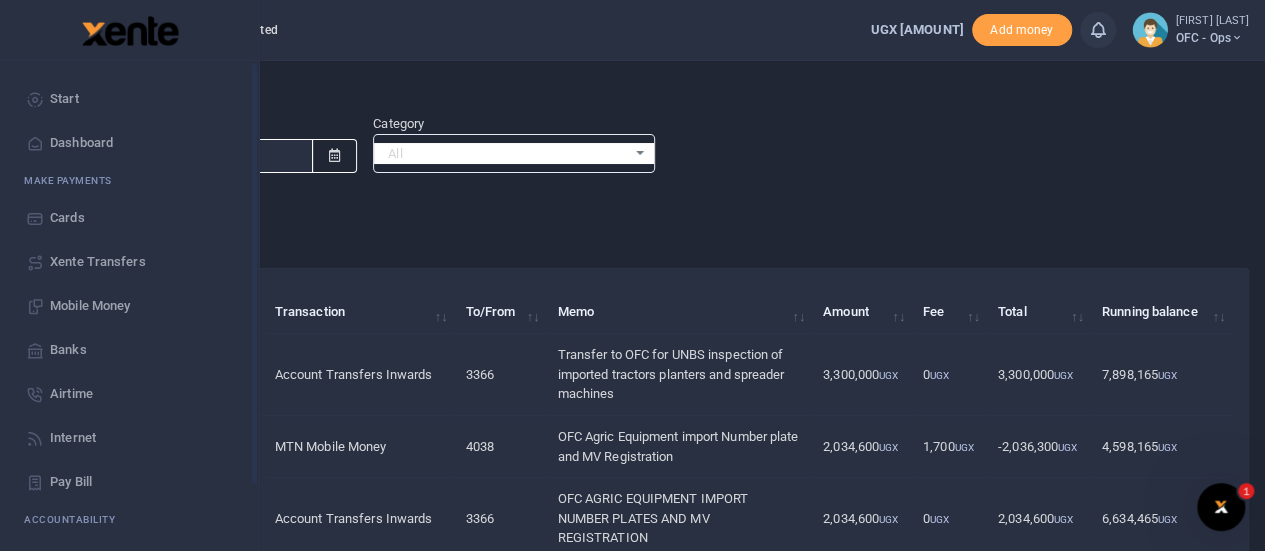 click on "Start" at bounding box center [64, 99] 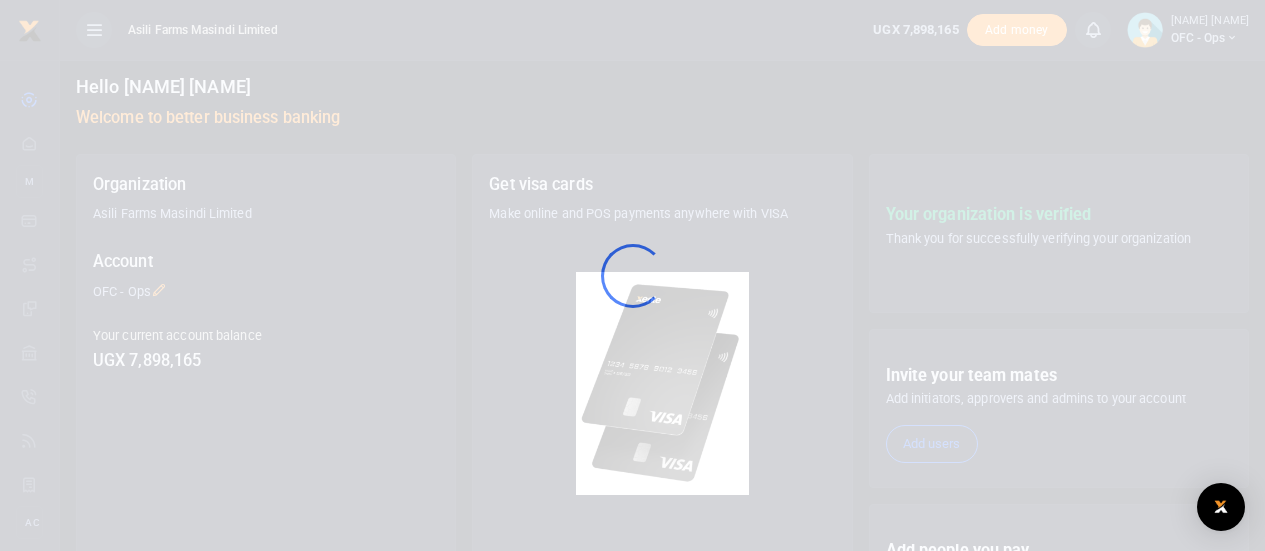 scroll, scrollTop: 0, scrollLeft: 0, axis: both 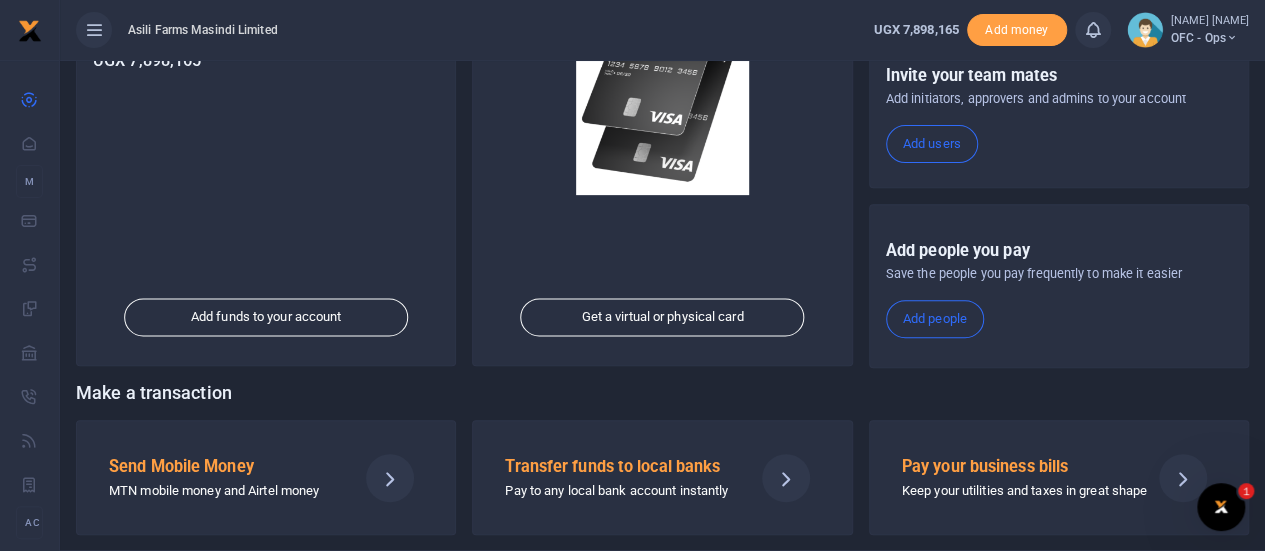 click on "MTN mobile money and Airtel money" at bounding box center [225, 491] 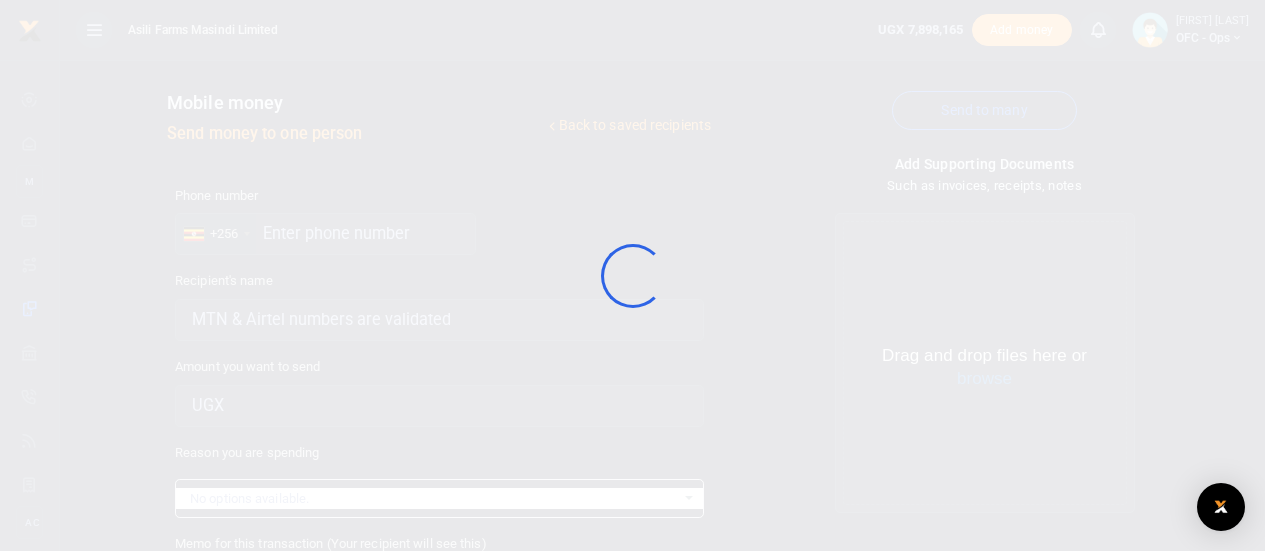 scroll, scrollTop: 0, scrollLeft: 0, axis: both 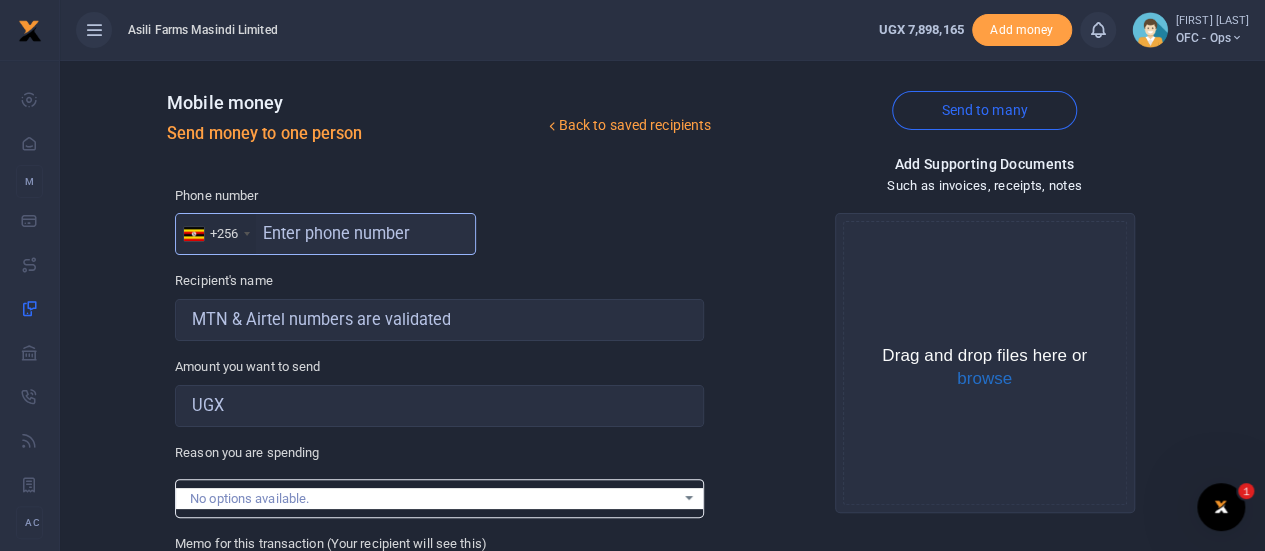 click at bounding box center [325, 234] 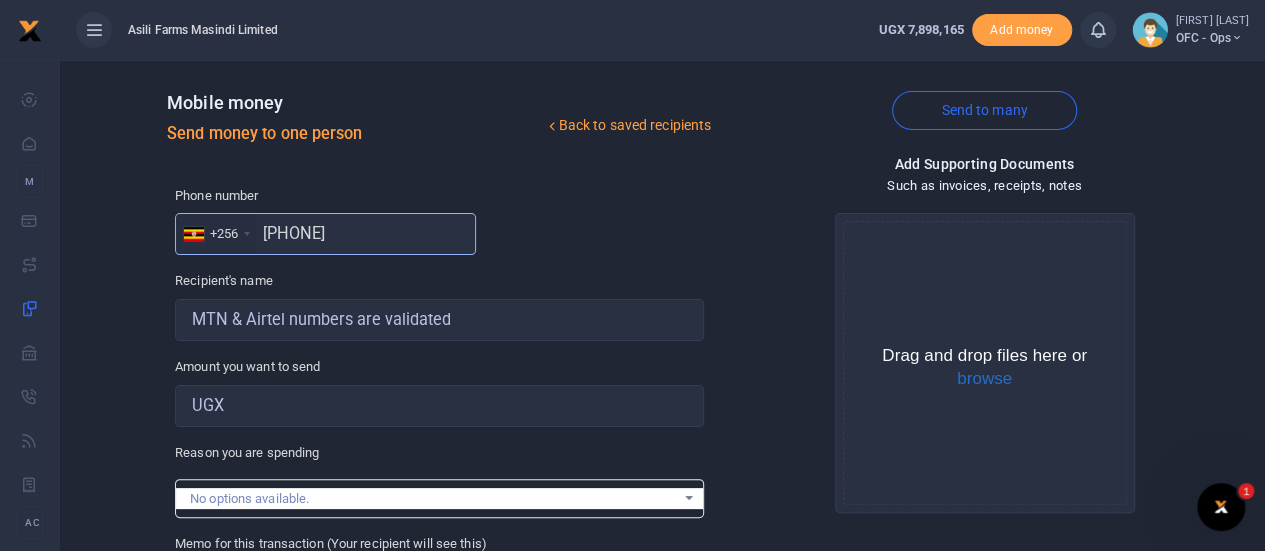 type on "[PHONE]" 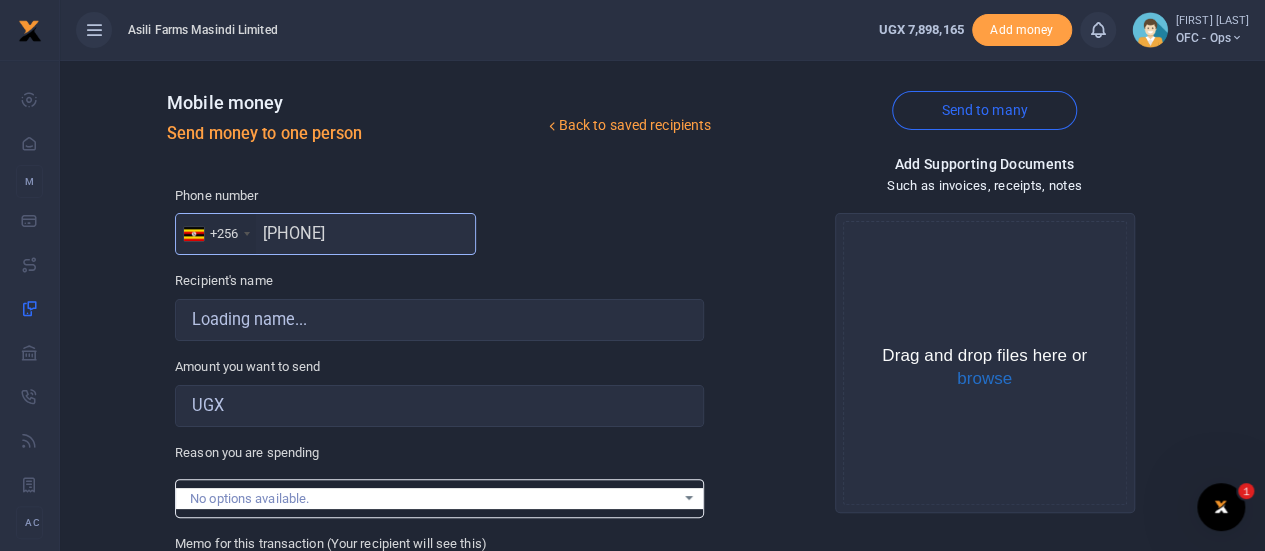 type on "[FIRST] [LAST]" 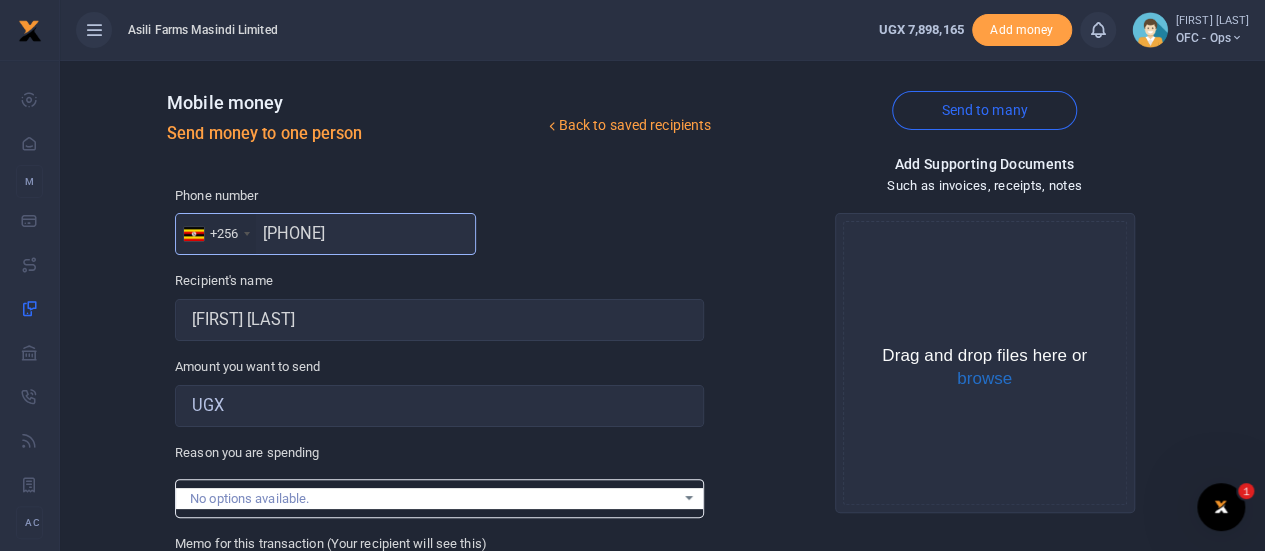 type on "[PHONE]" 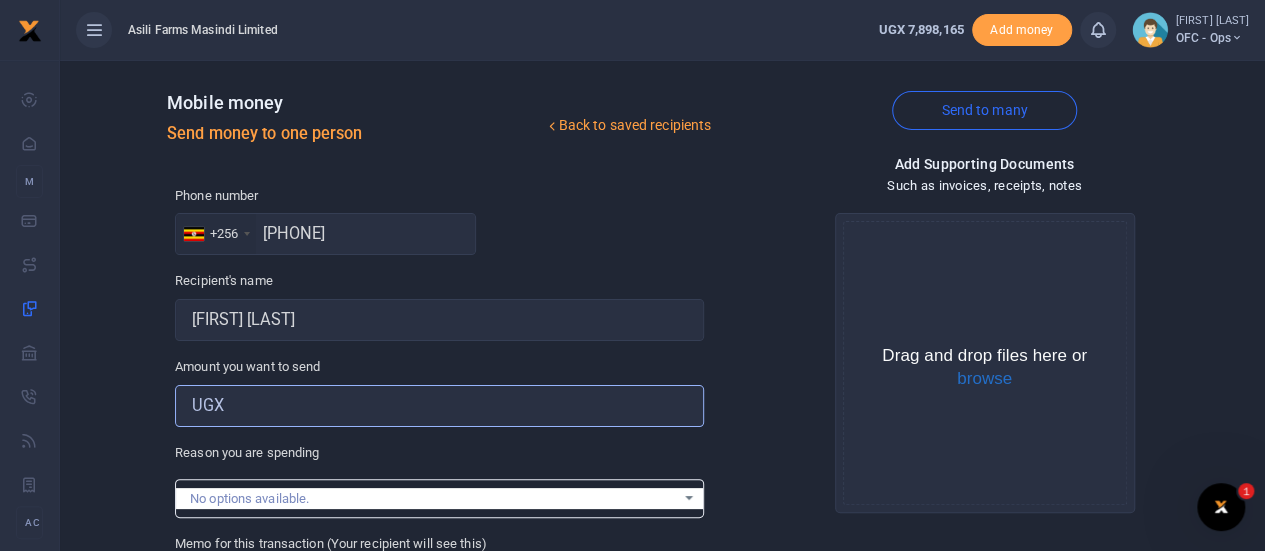 click on "Amount you want to send" at bounding box center (439, 406) 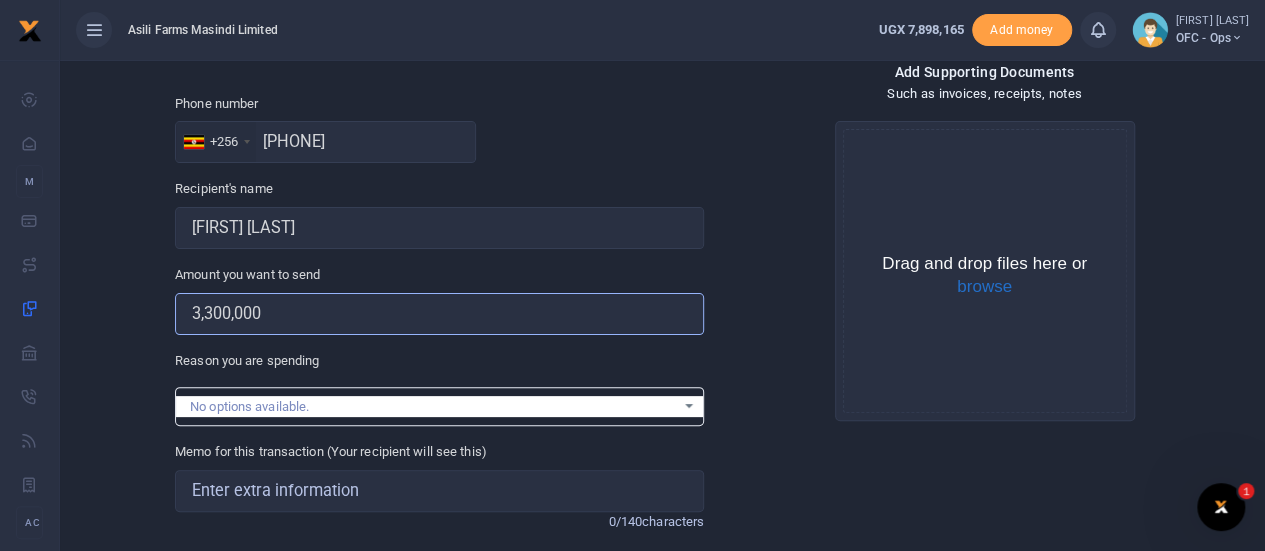 scroll, scrollTop: 200, scrollLeft: 0, axis: vertical 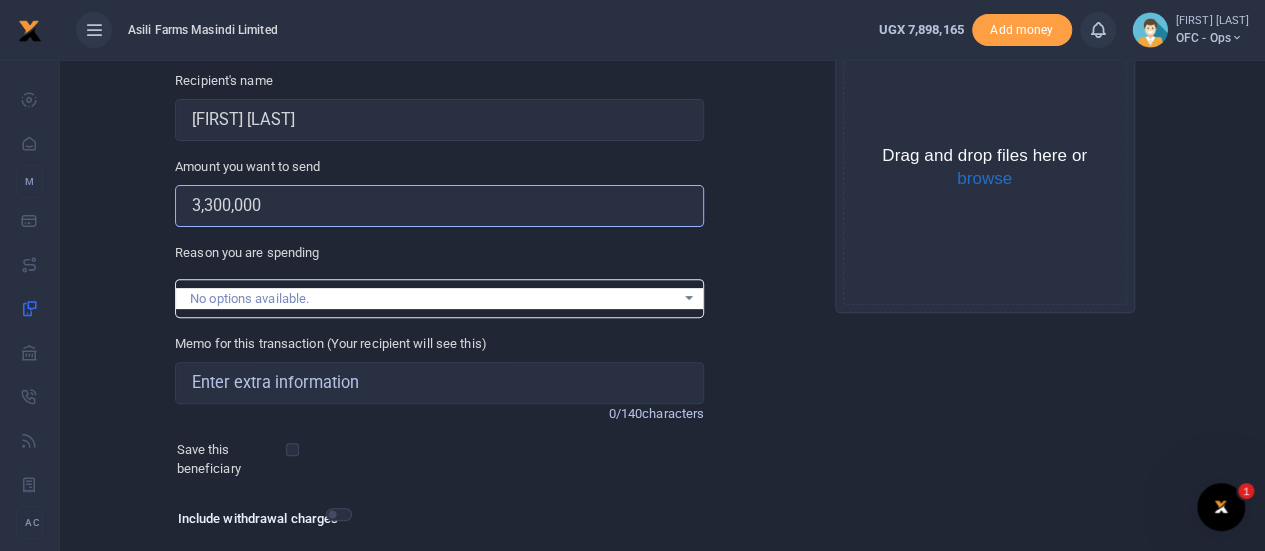 type on "3,300,000" 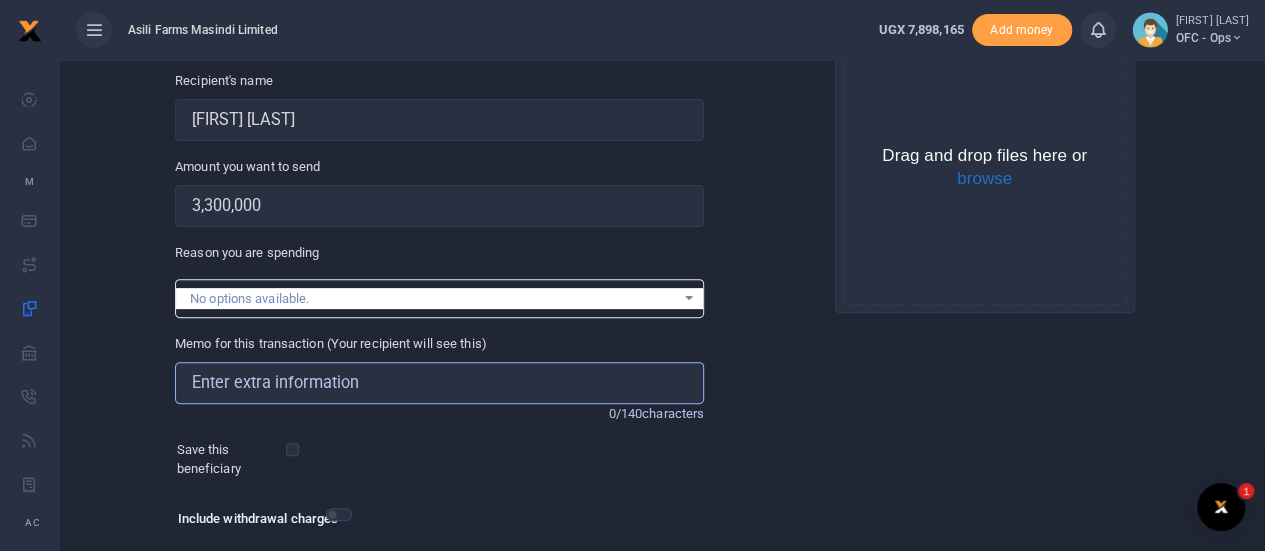 click on "Memo for this transaction (Your recipient will see this)" at bounding box center (439, 383) 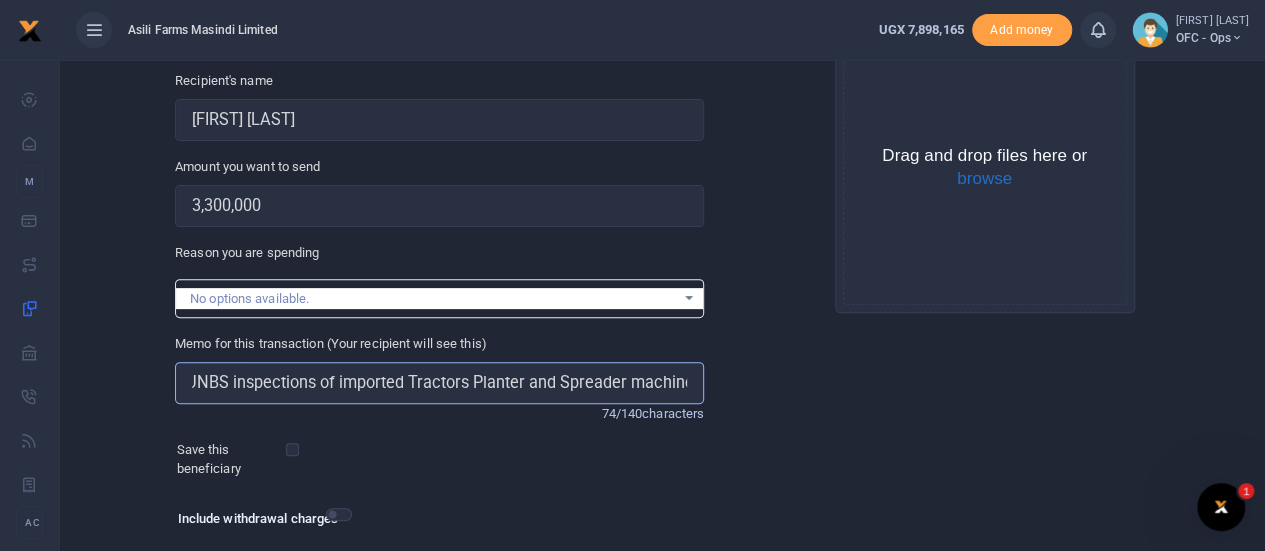 scroll, scrollTop: 0, scrollLeft: 75, axis: horizontal 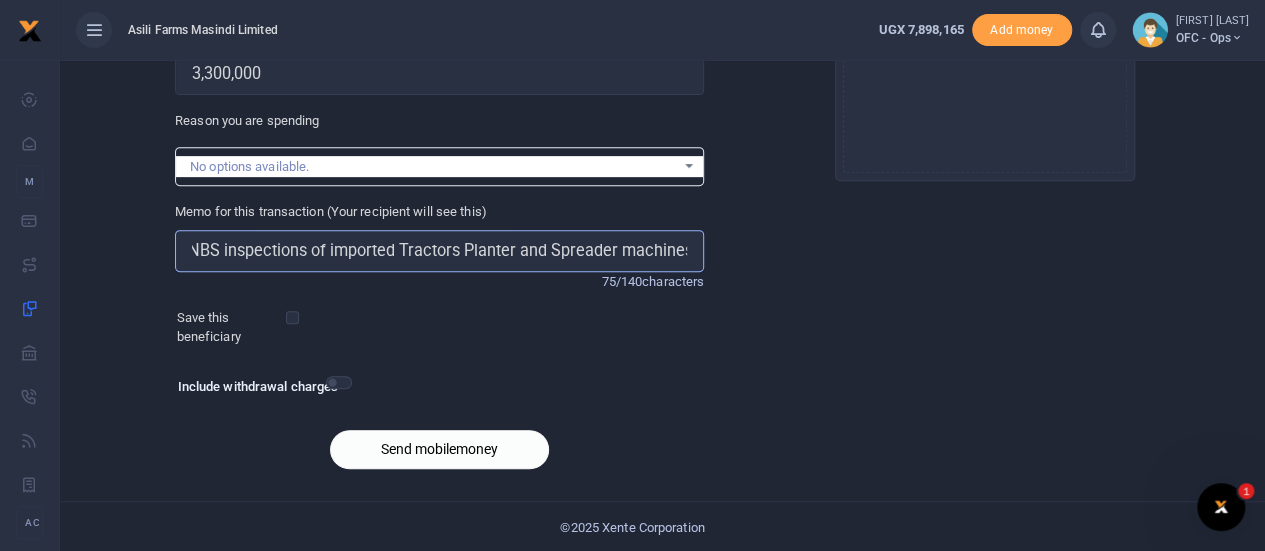 type on "OFC for UNBS inspections of imported Tractors Planter and Spreader machines" 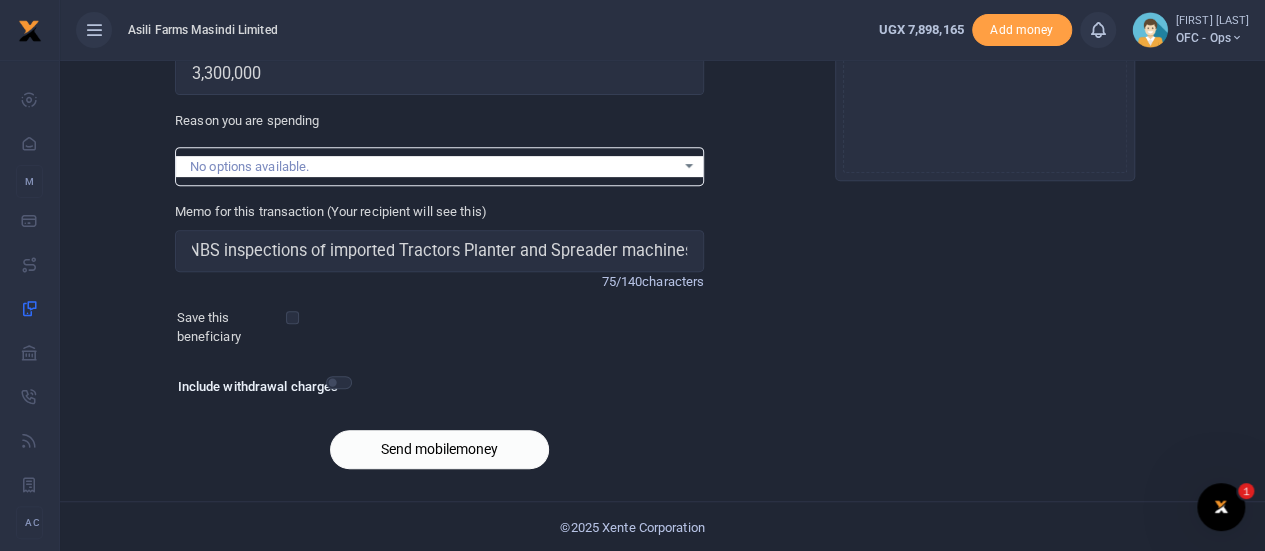 scroll, scrollTop: 0, scrollLeft: 0, axis: both 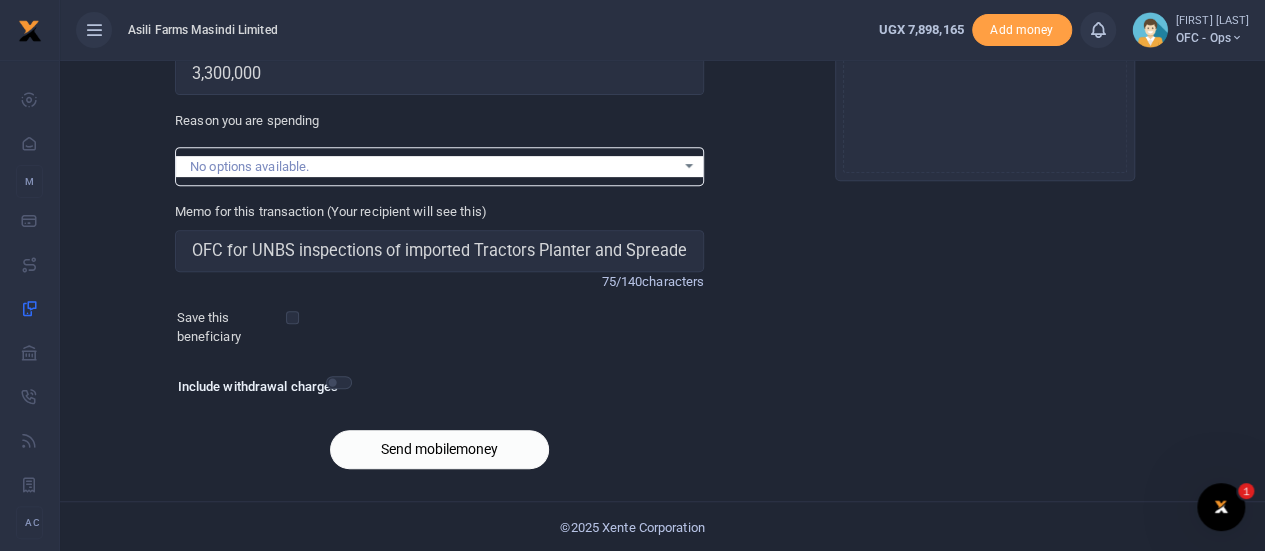click on "Send mobilemoney" at bounding box center [439, 449] 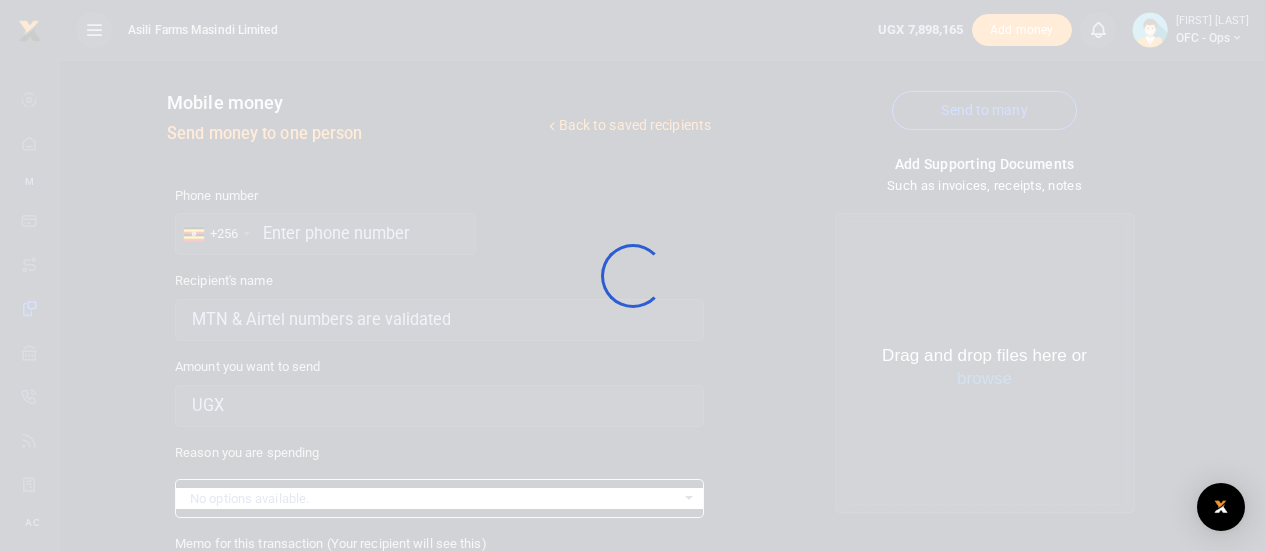 scroll, scrollTop: 332, scrollLeft: 0, axis: vertical 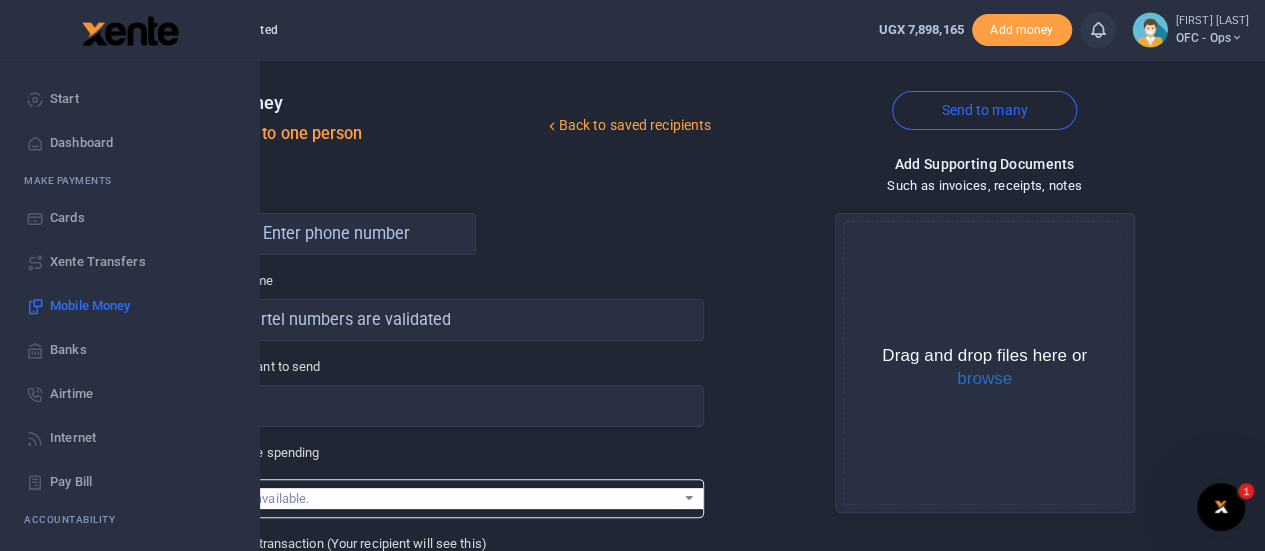 click on "Start" at bounding box center [64, 99] 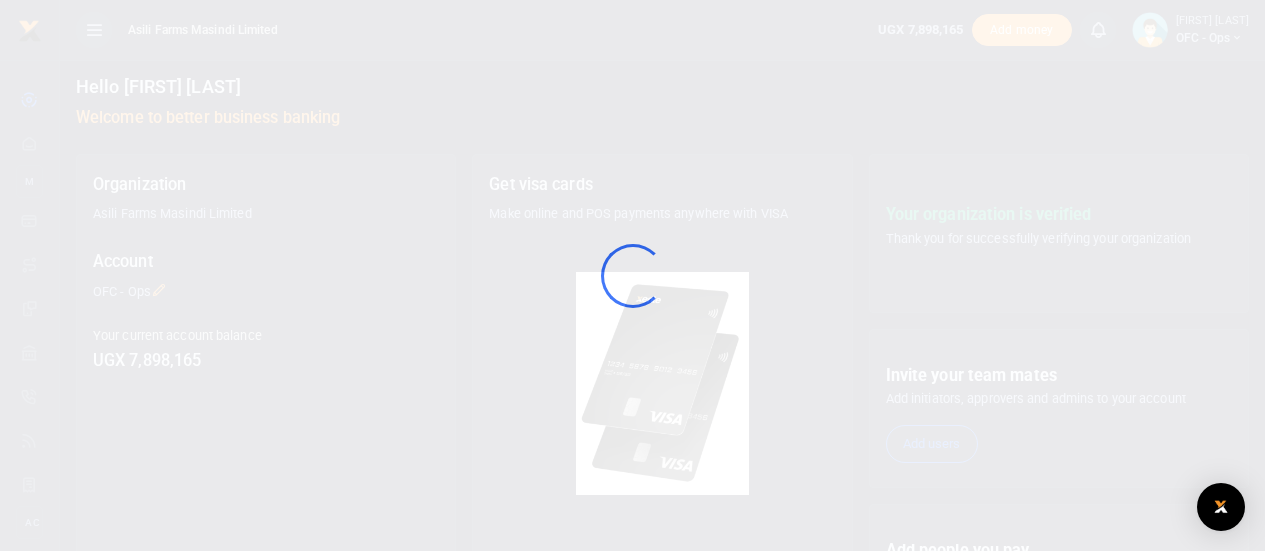 scroll, scrollTop: 0, scrollLeft: 0, axis: both 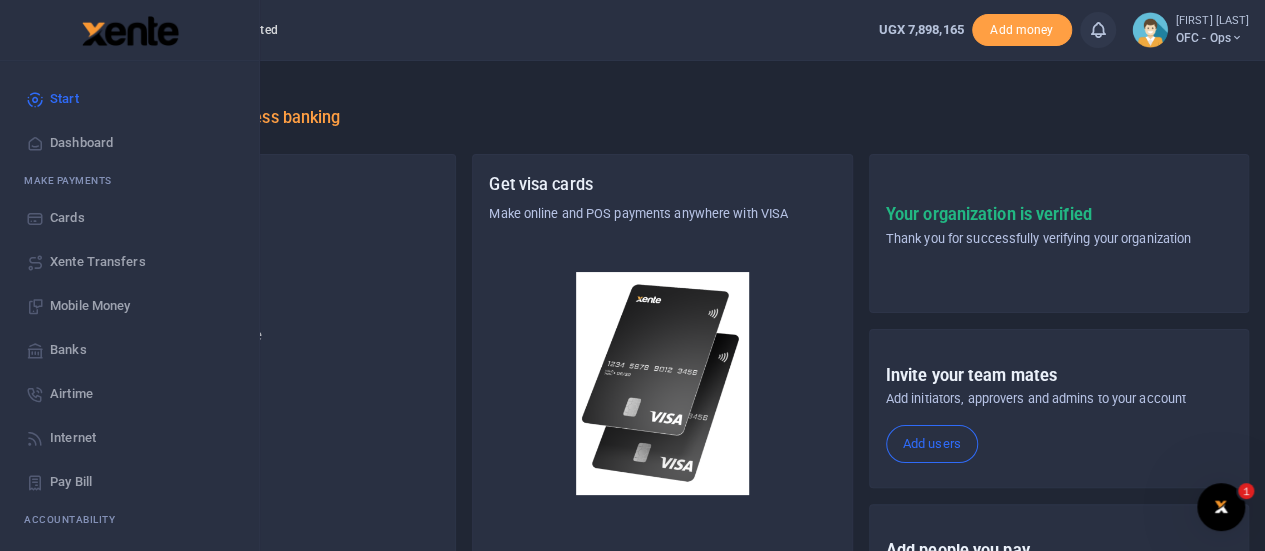click on "Start" at bounding box center (64, 99) 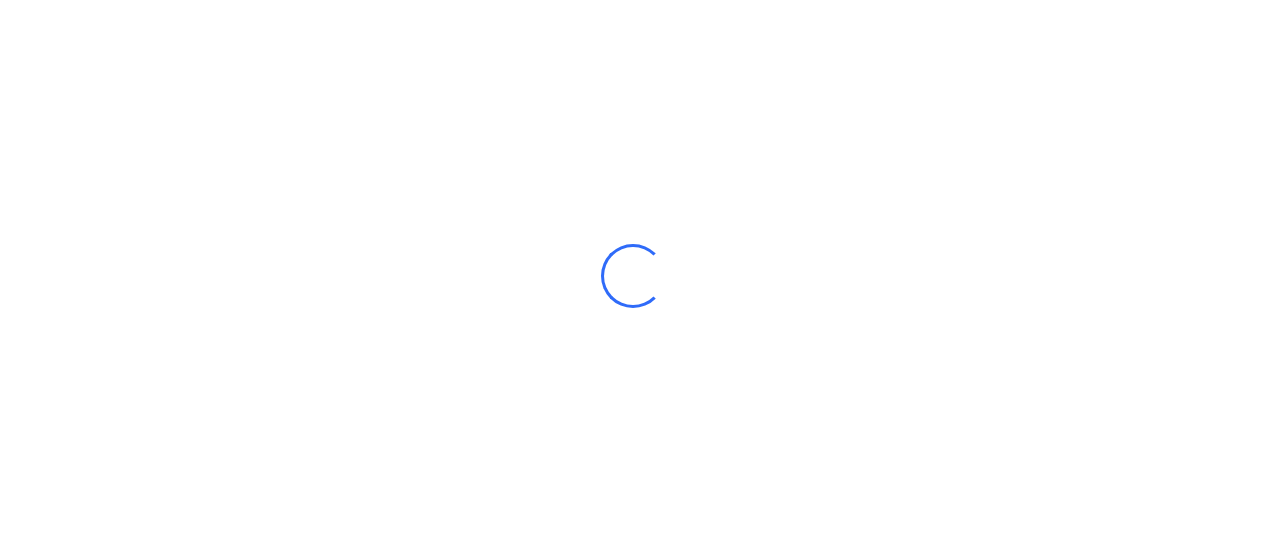 scroll, scrollTop: 0, scrollLeft: 0, axis: both 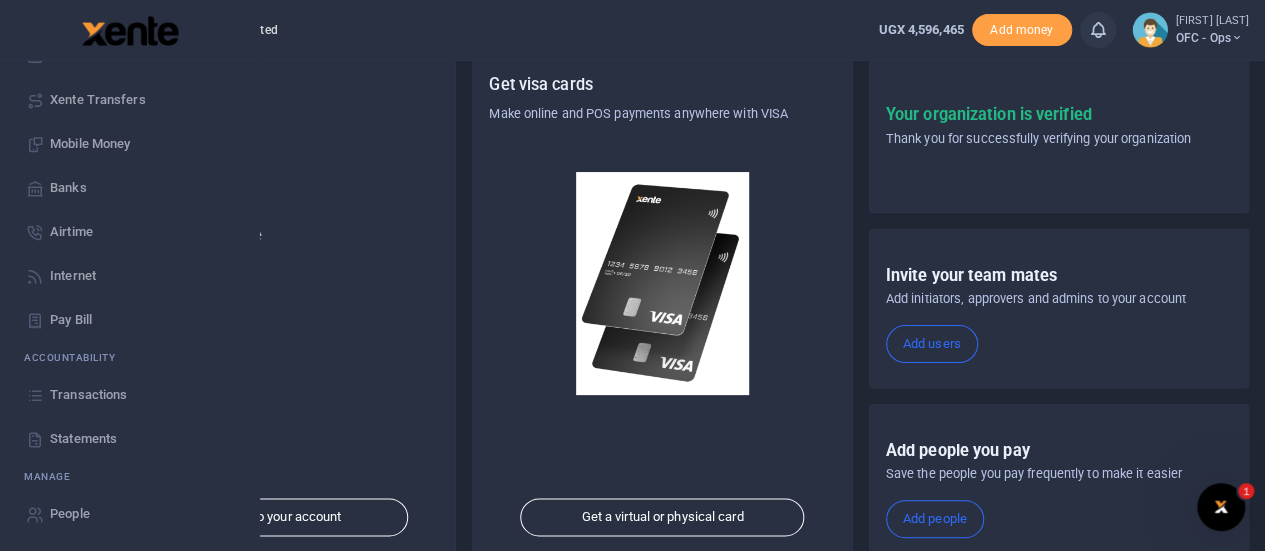 click on "Transactions" at bounding box center (88, 395) 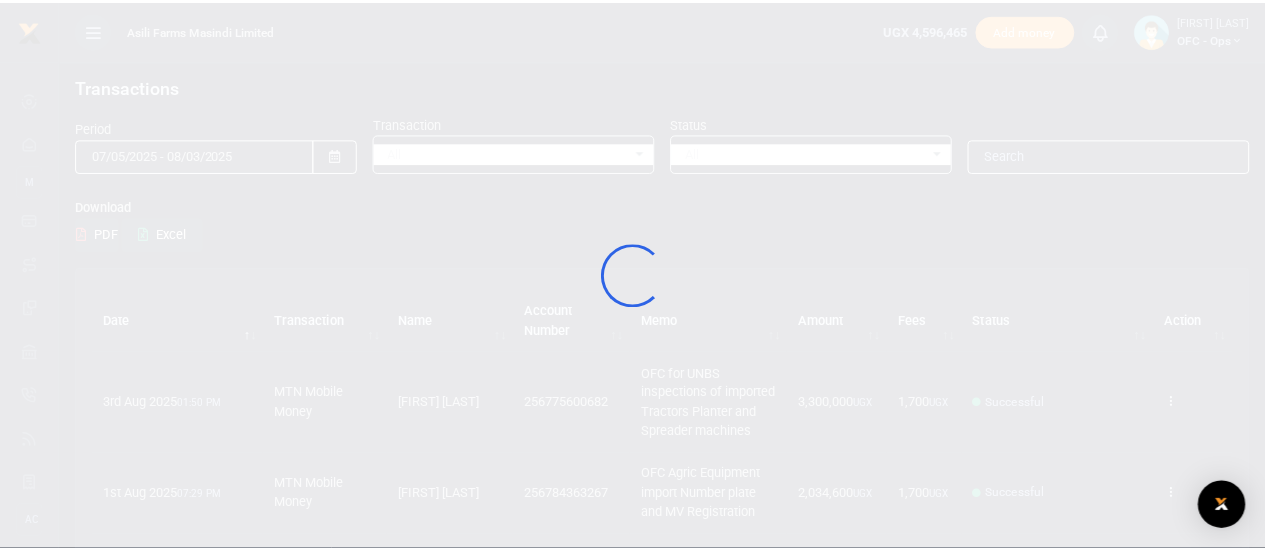 scroll, scrollTop: 0, scrollLeft: 0, axis: both 